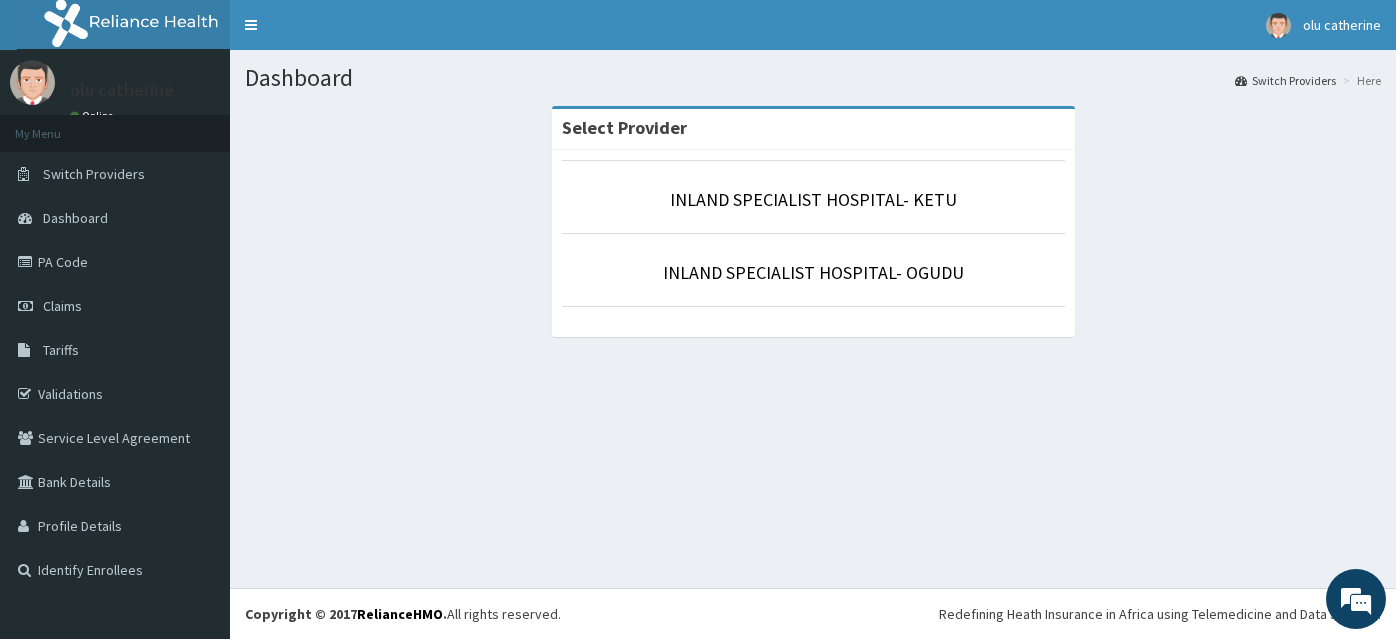 scroll, scrollTop: 0, scrollLeft: 0, axis: both 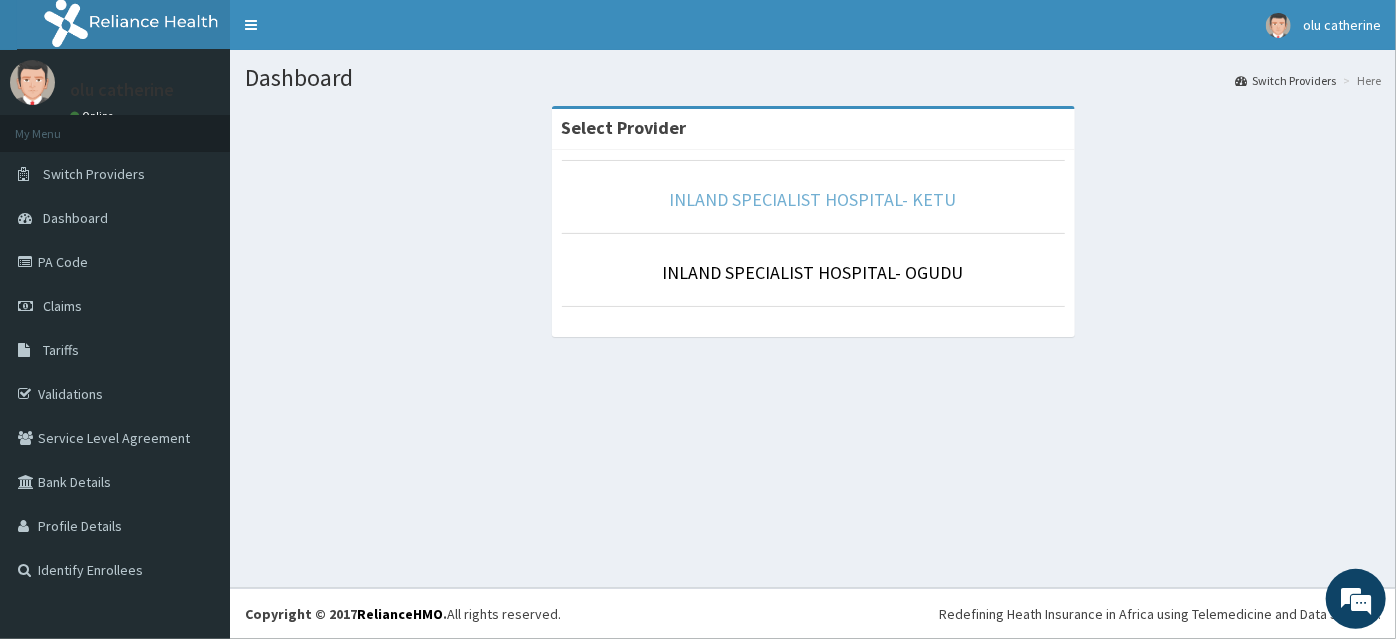 click on "INLAND SPECIALIST HOSPITAL- KETU" at bounding box center (813, 199) 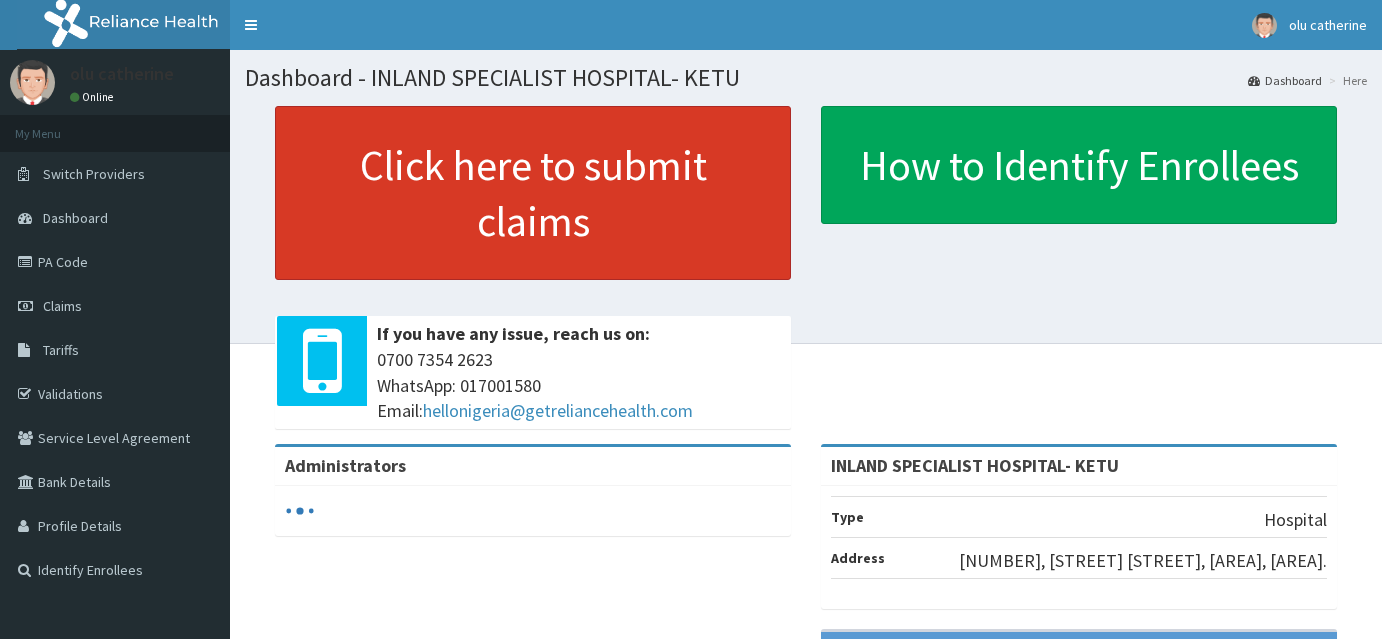 scroll, scrollTop: 0, scrollLeft: 0, axis: both 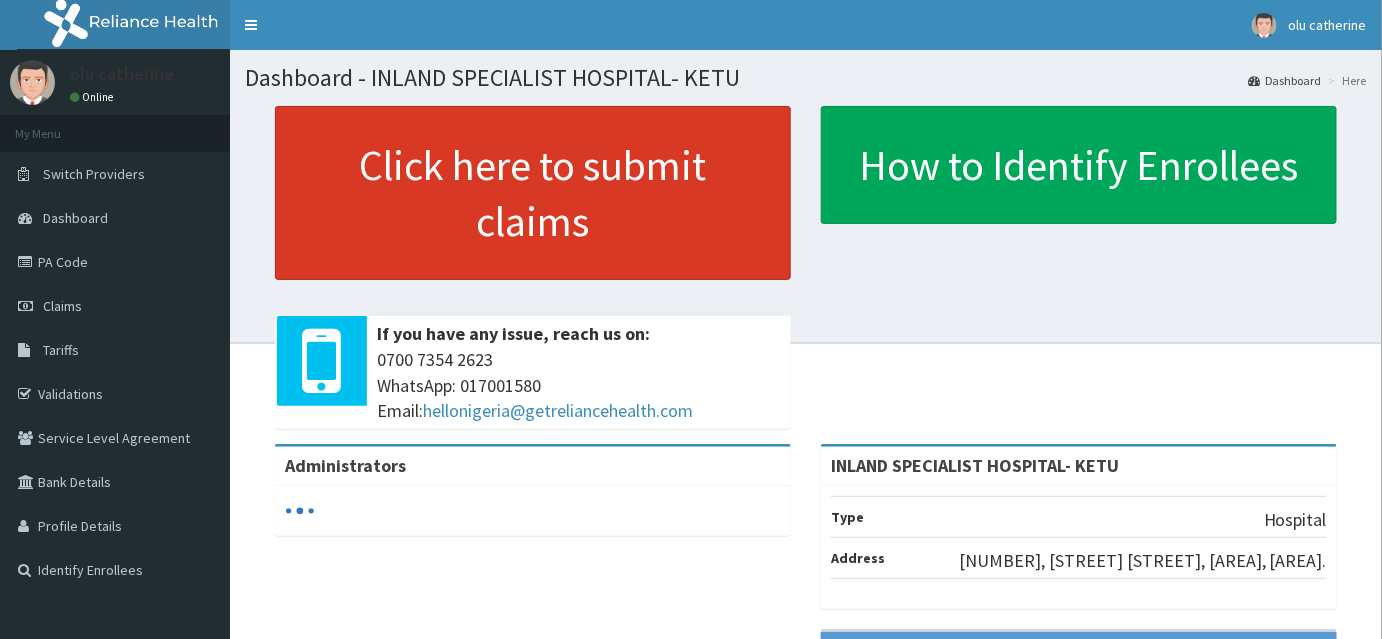 click on "Click here to submit claims" at bounding box center (533, 193) 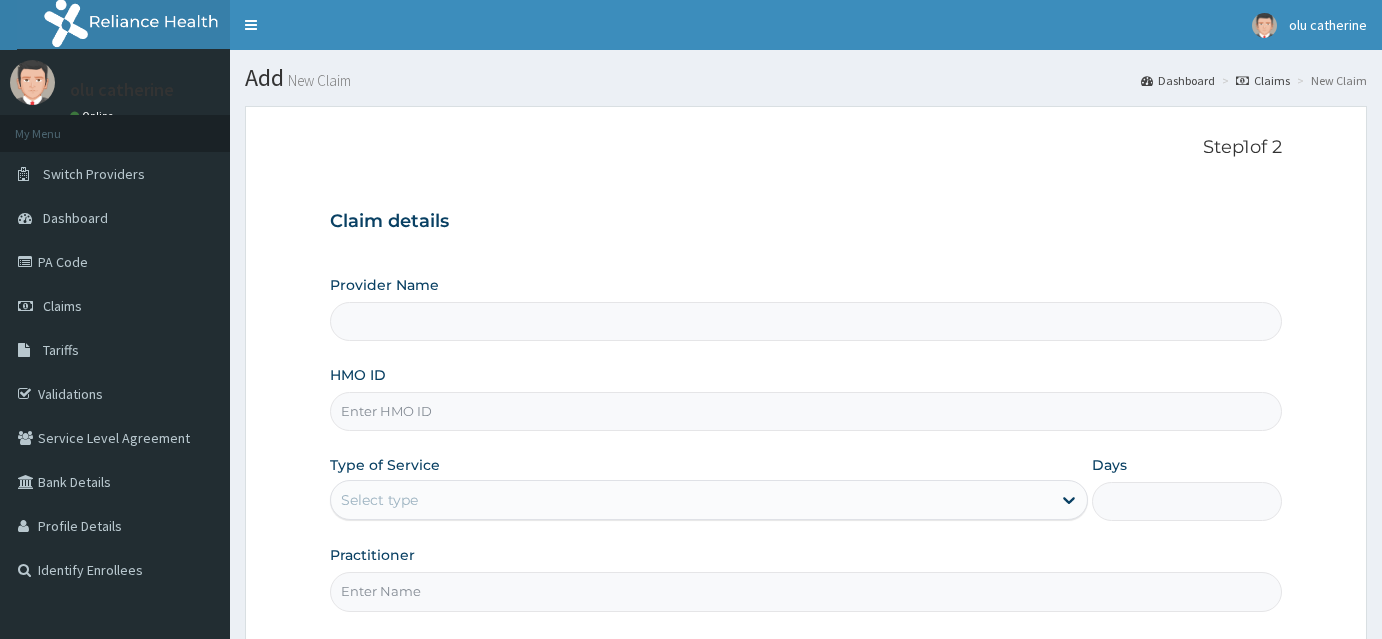 scroll, scrollTop: 0, scrollLeft: 0, axis: both 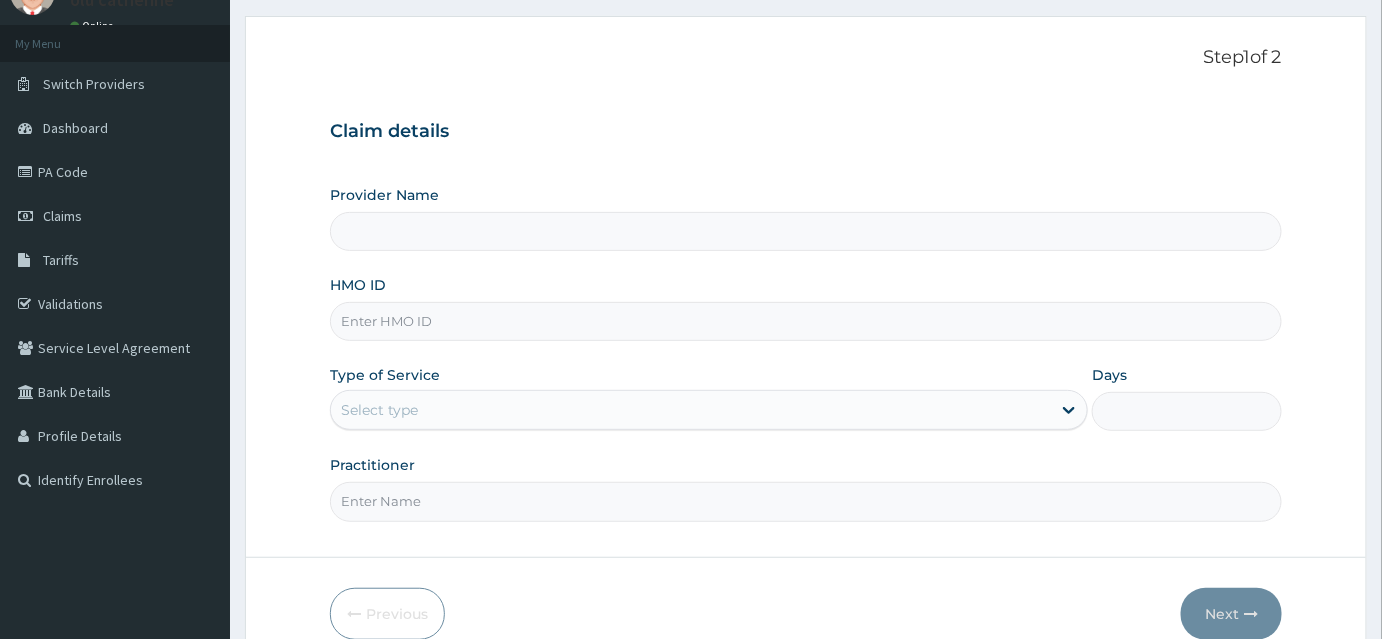 type on "INLAND SPECIALIST HOSPITAL- KETU" 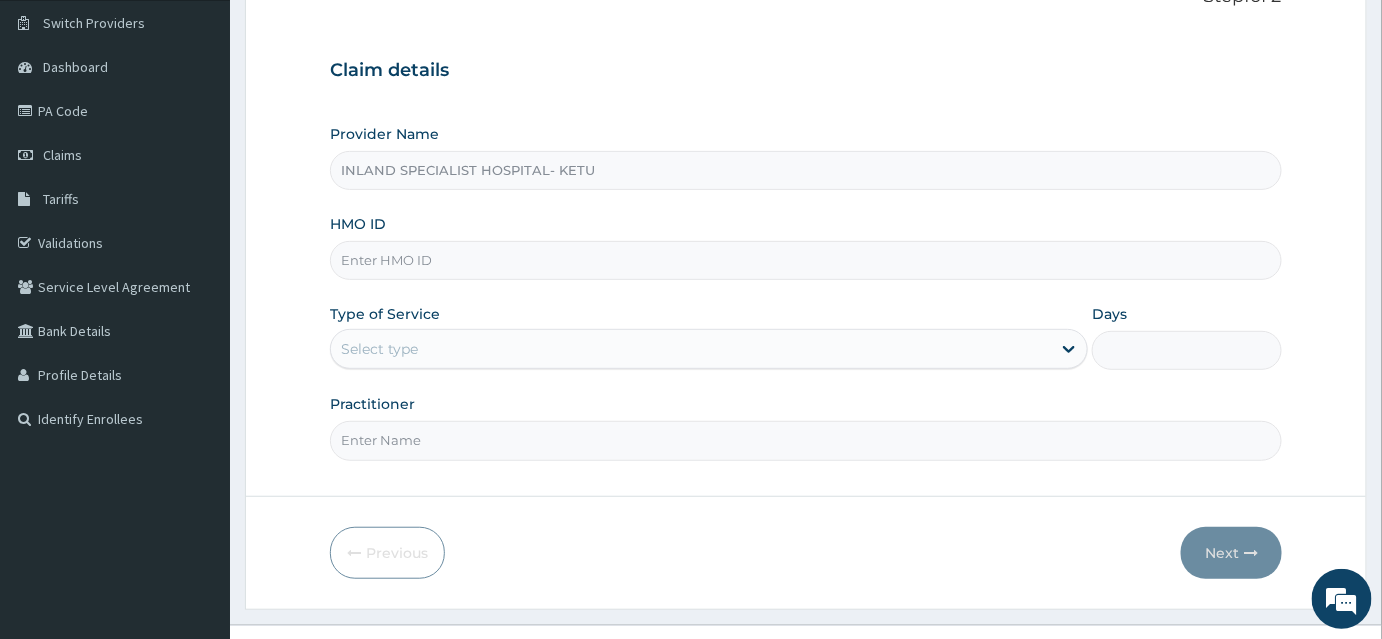 scroll, scrollTop: 186, scrollLeft: 0, axis: vertical 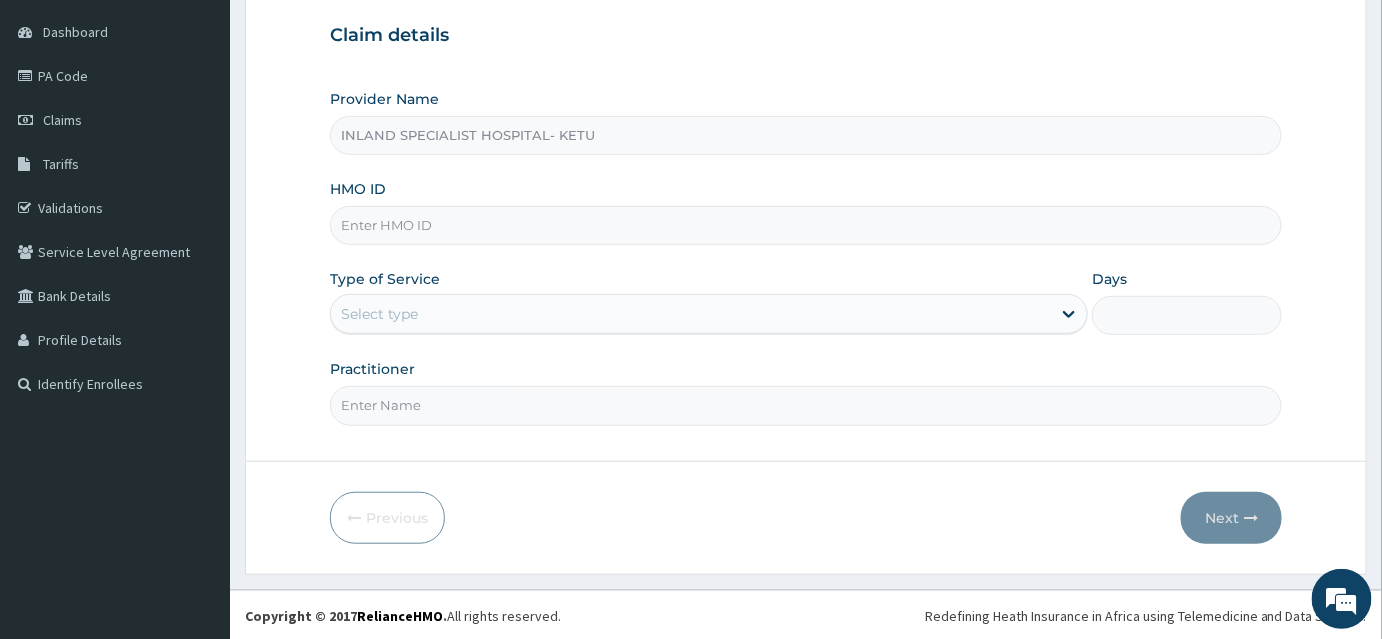 click on "HMO ID" at bounding box center [806, 225] 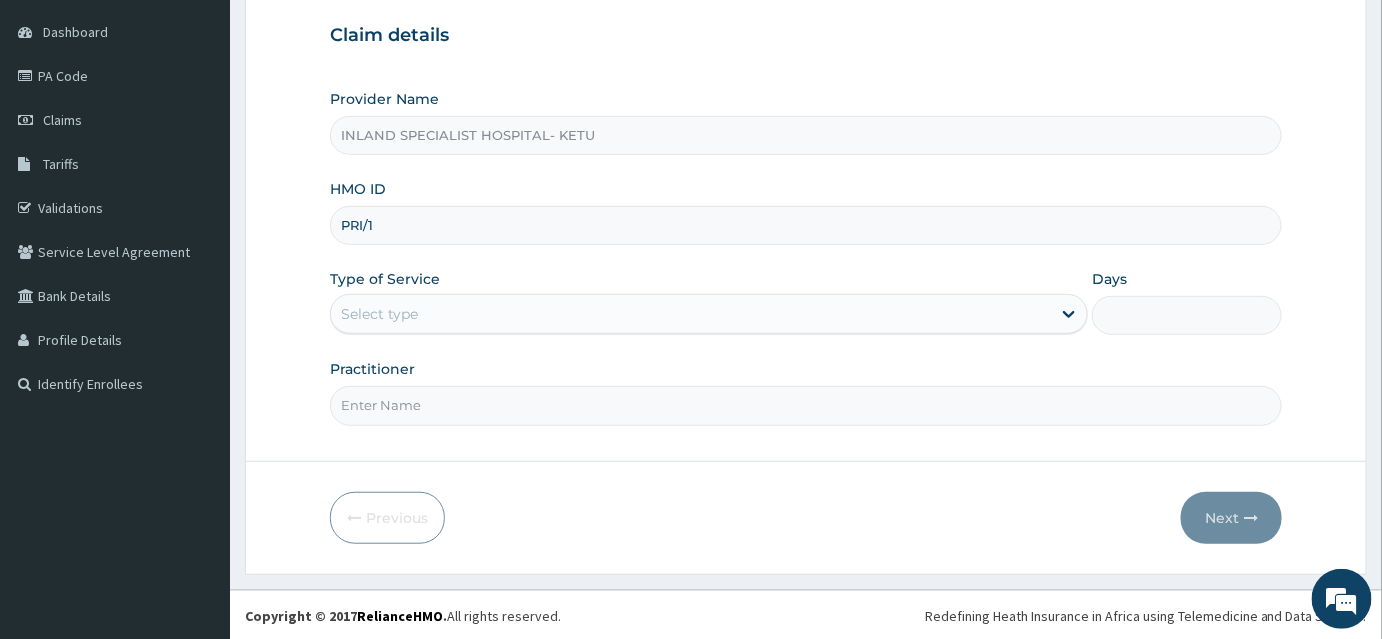 scroll, scrollTop: 0, scrollLeft: 0, axis: both 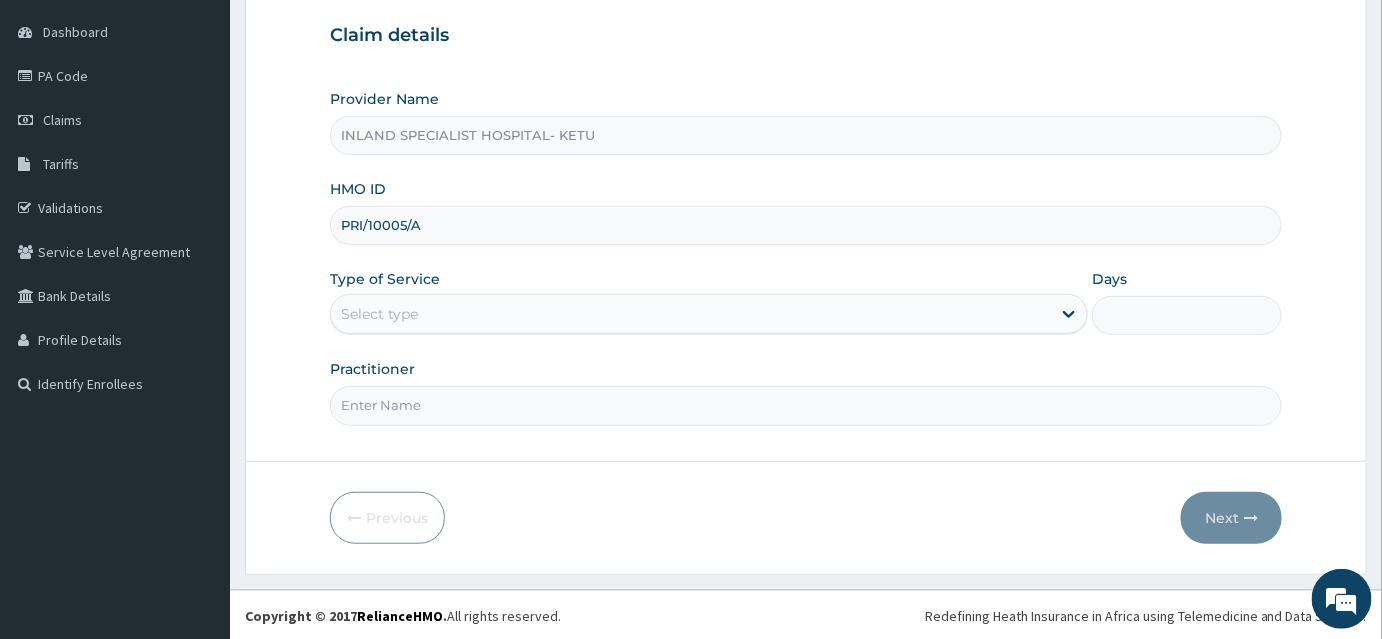 type on "PRI/10005/A" 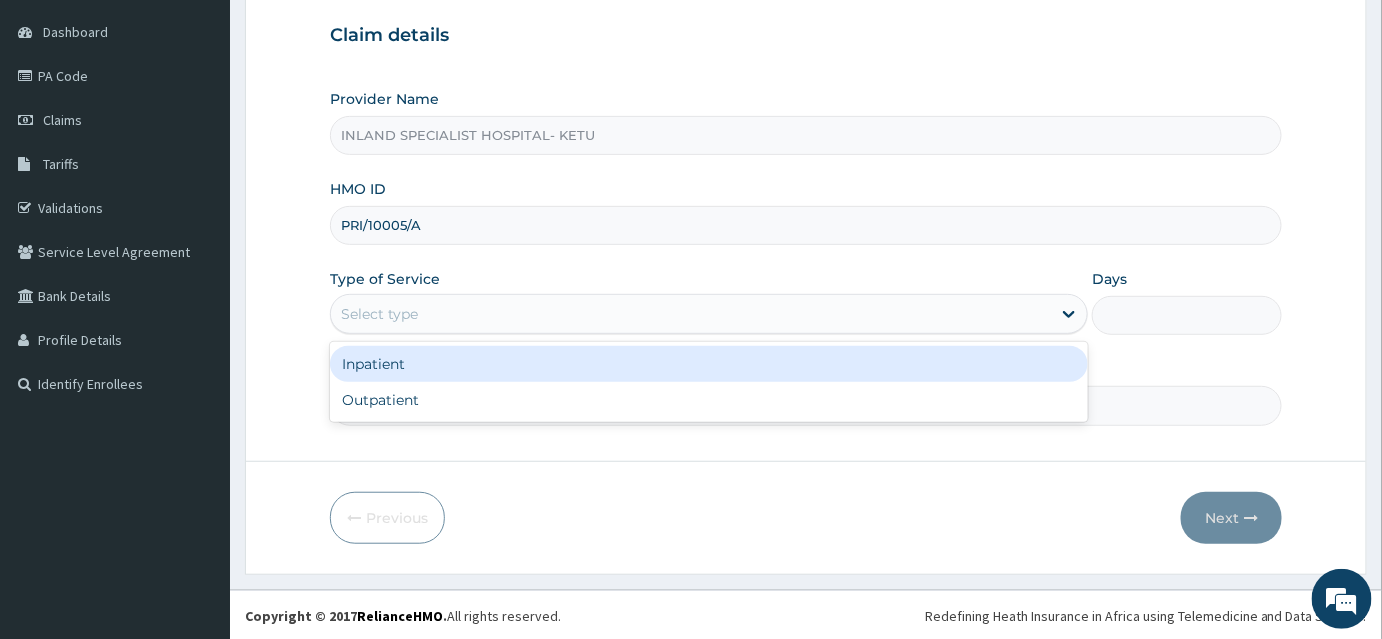 click on "Select type" at bounding box center [379, 314] 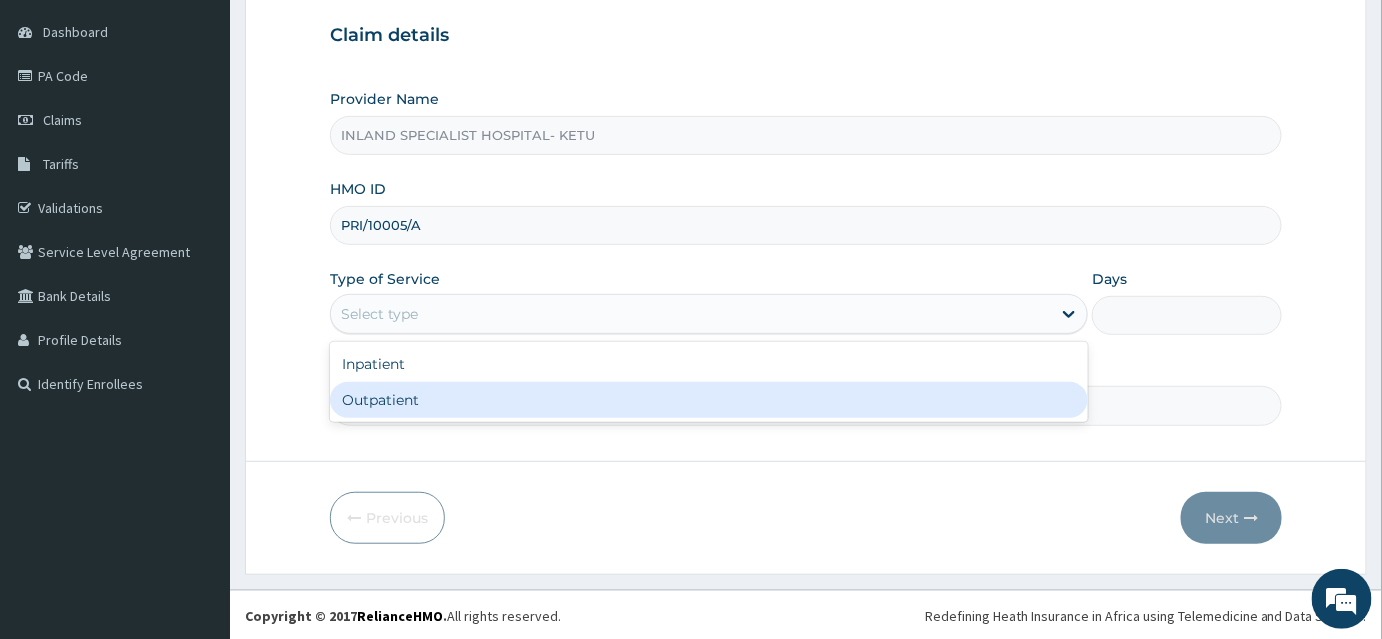 click on "Outpatient" at bounding box center [709, 400] 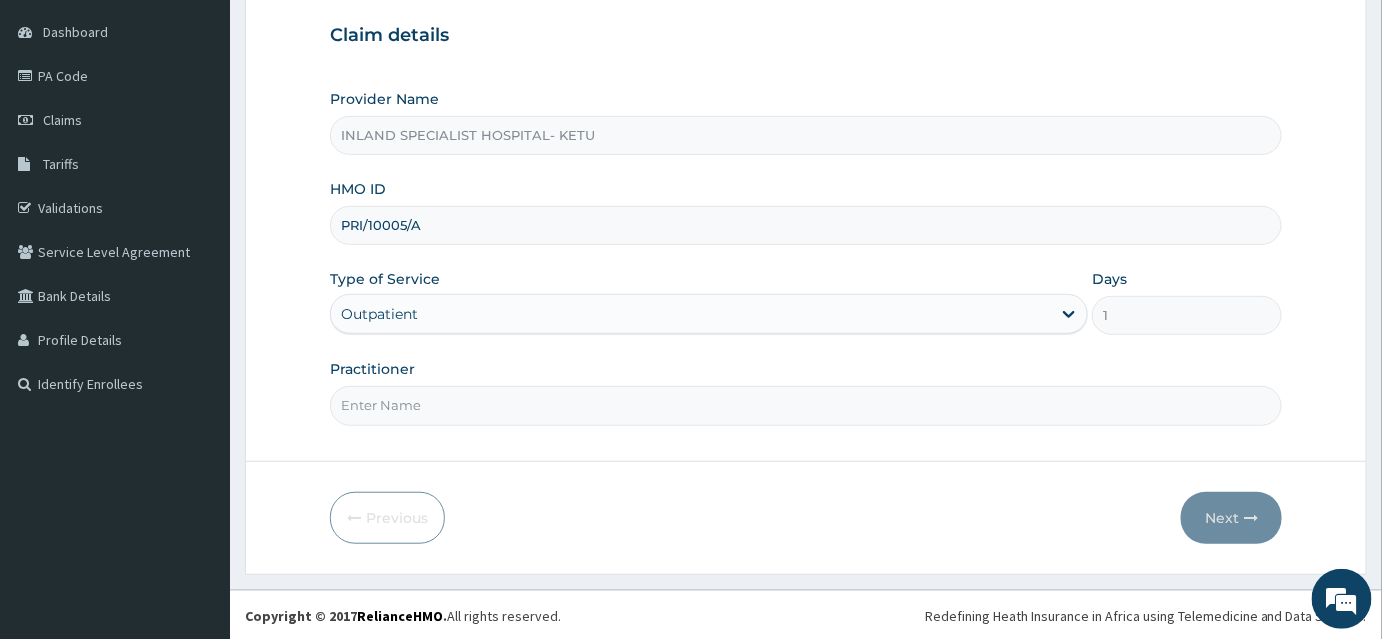 click on "Practitioner" at bounding box center (806, 405) 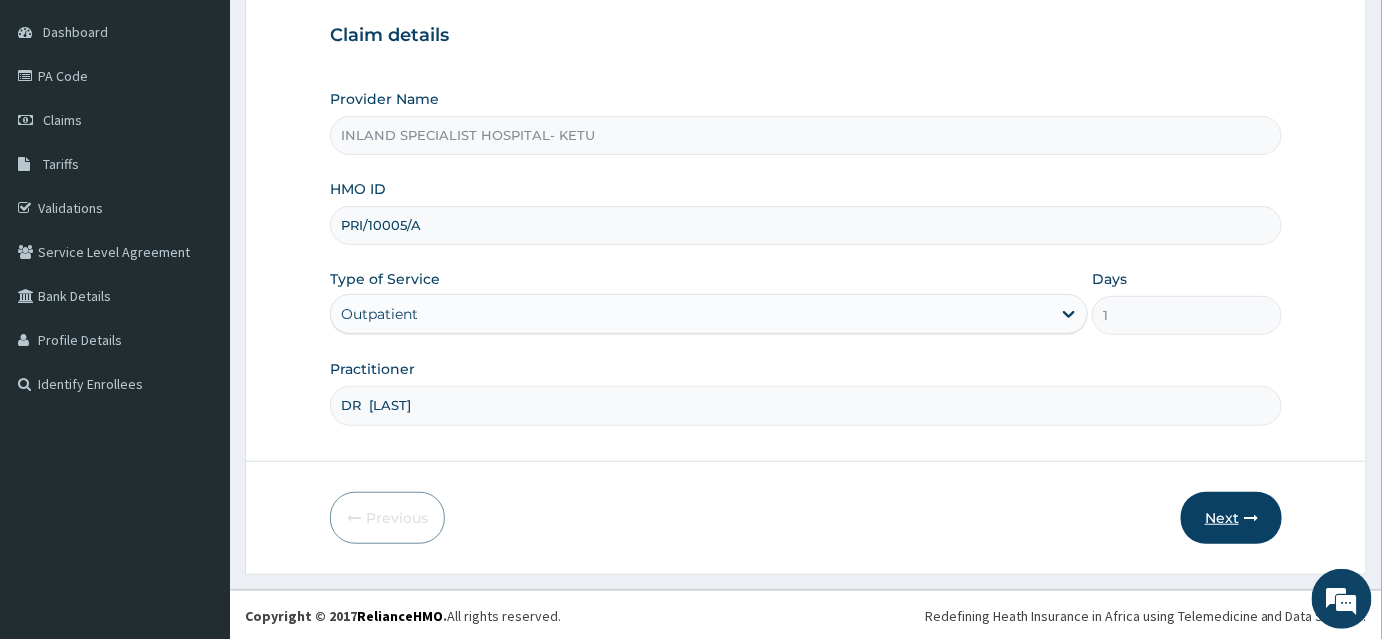 type on "DR  ASHAOLU" 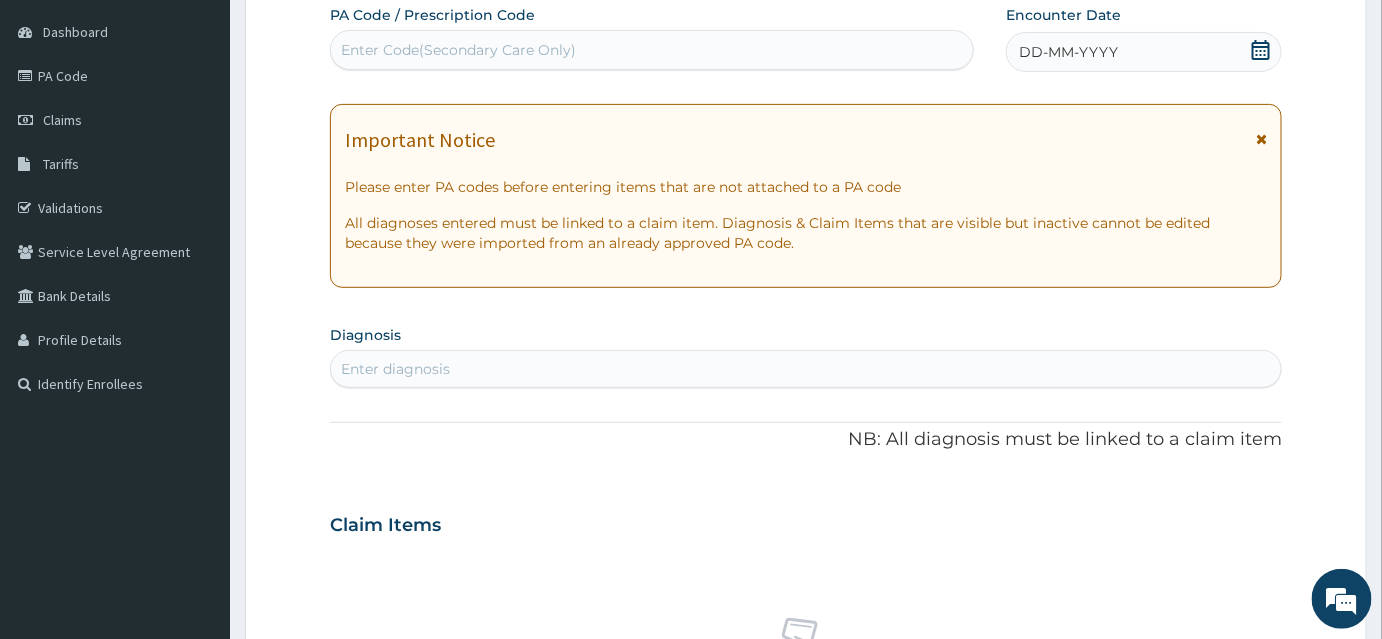 scroll, scrollTop: 0, scrollLeft: 0, axis: both 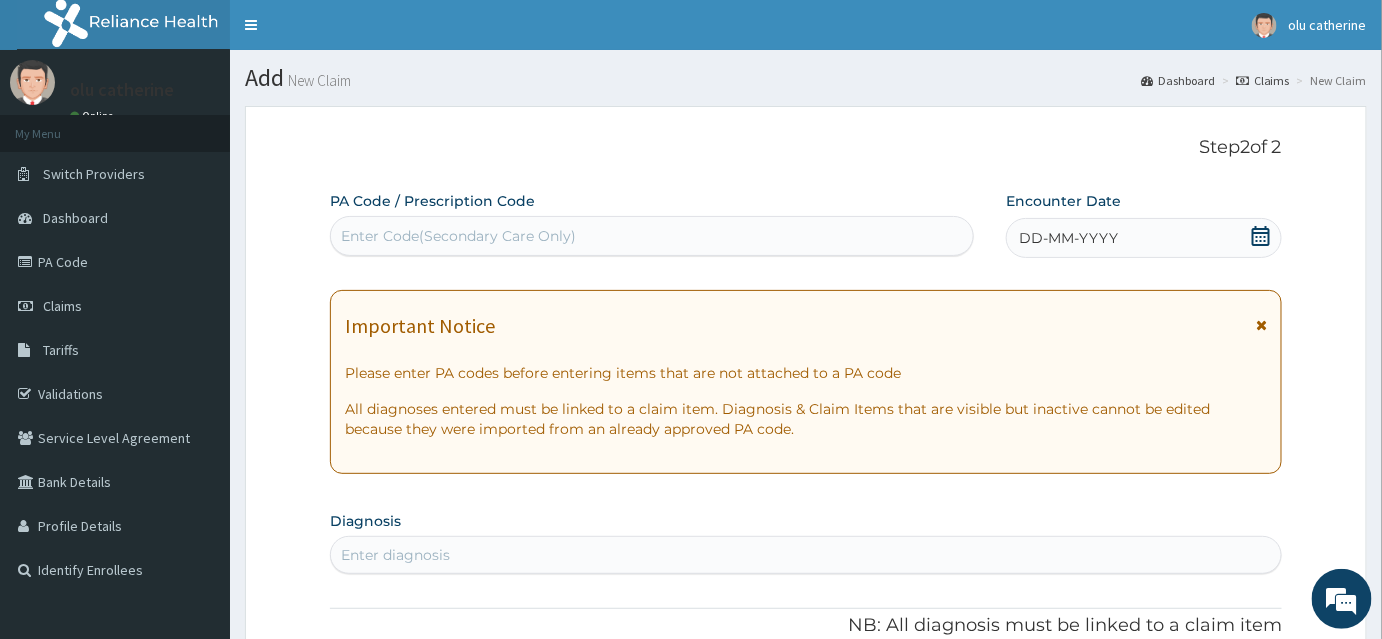 drag, startPoint x: 418, startPoint y: 231, endPoint x: 373, endPoint y: 231, distance: 45 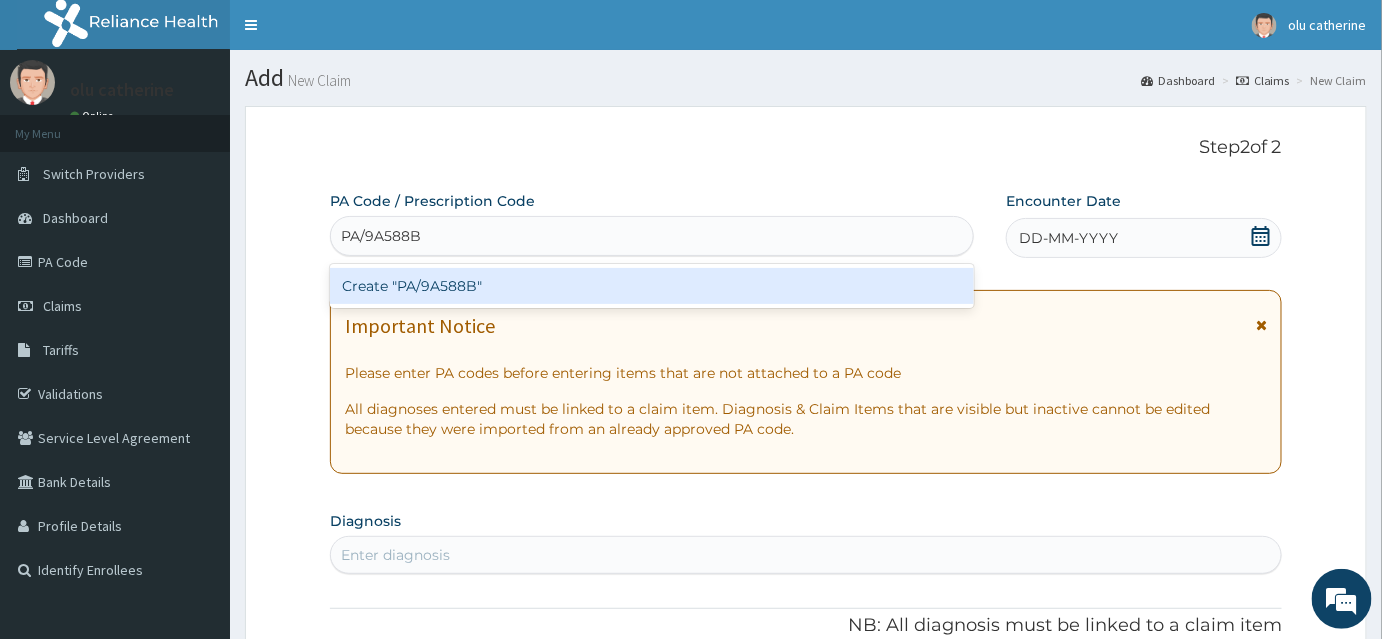 click on "Create "PA/9A588B"" at bounding box center (652, 286) 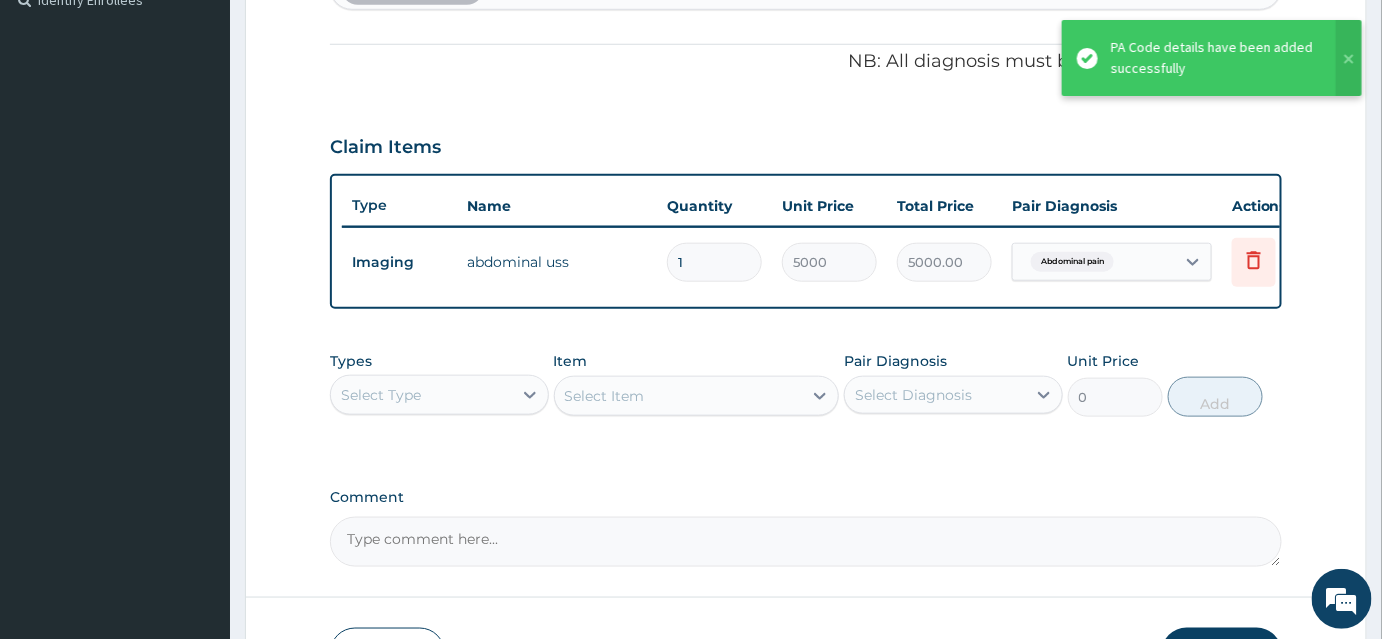 scroll, scrollTop: 692, scrollLeft: 0, axis: vertical 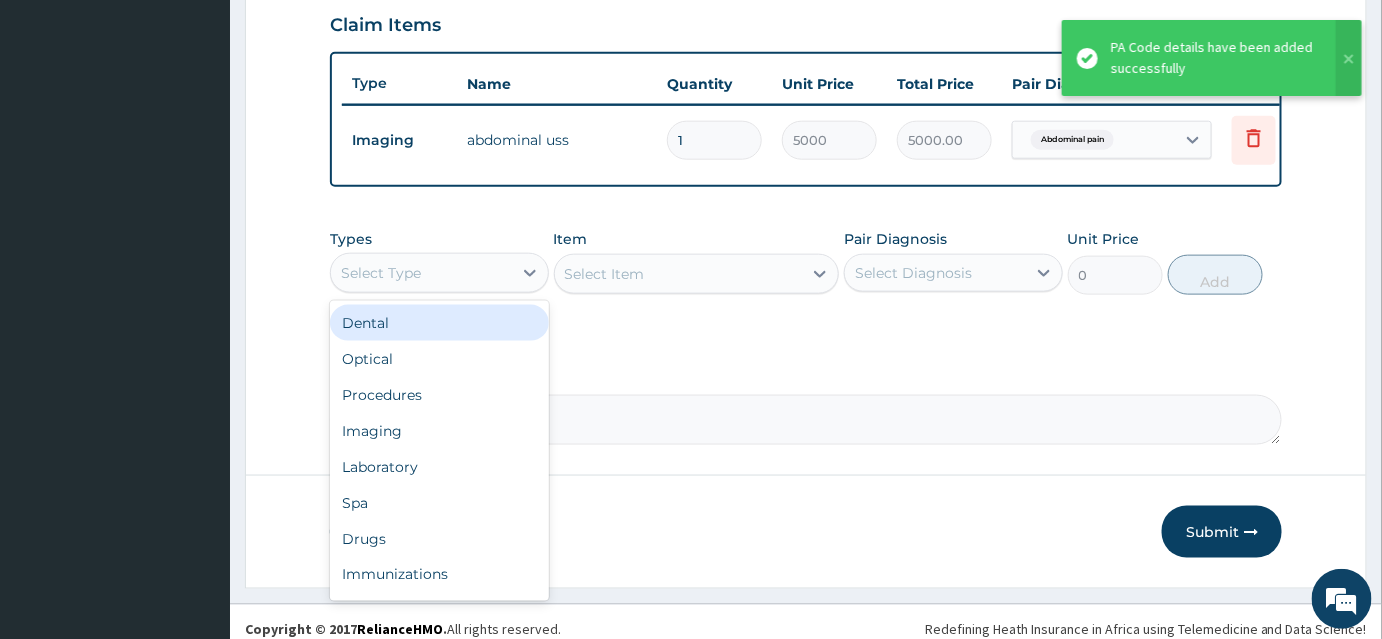 click on "Select Type" at bounding box center (421, 273) 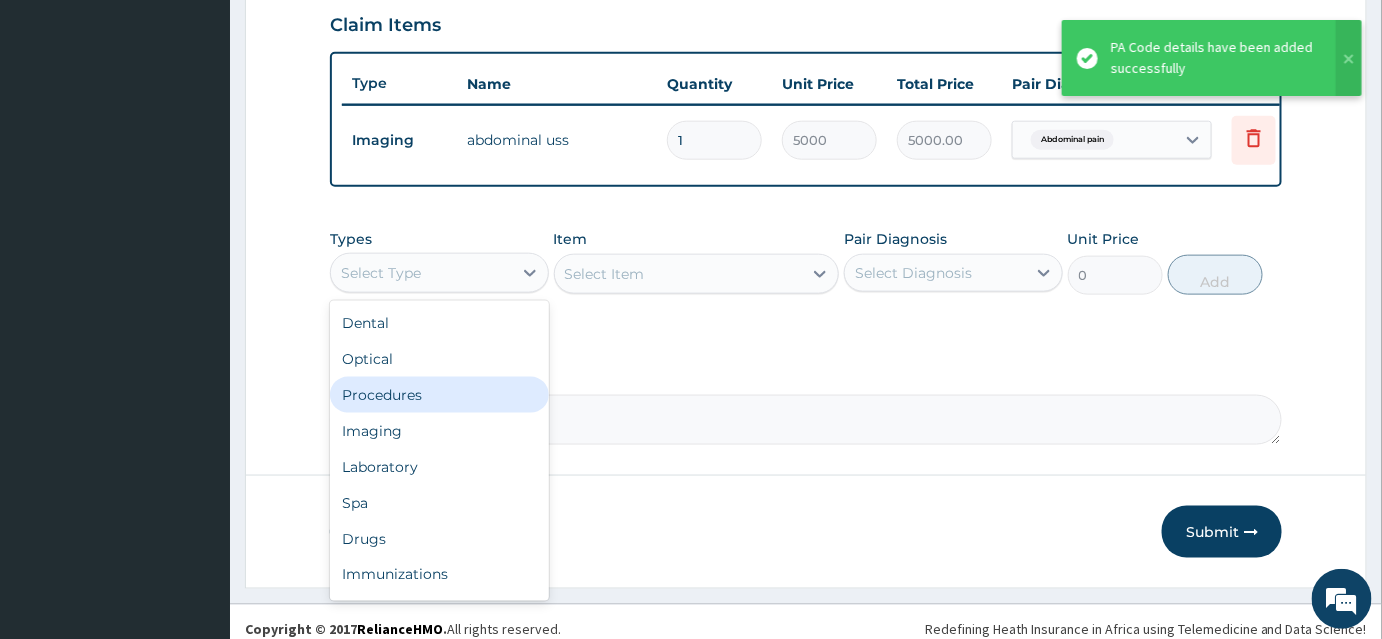 click on "Procedures" at bounding box center (439, 395) 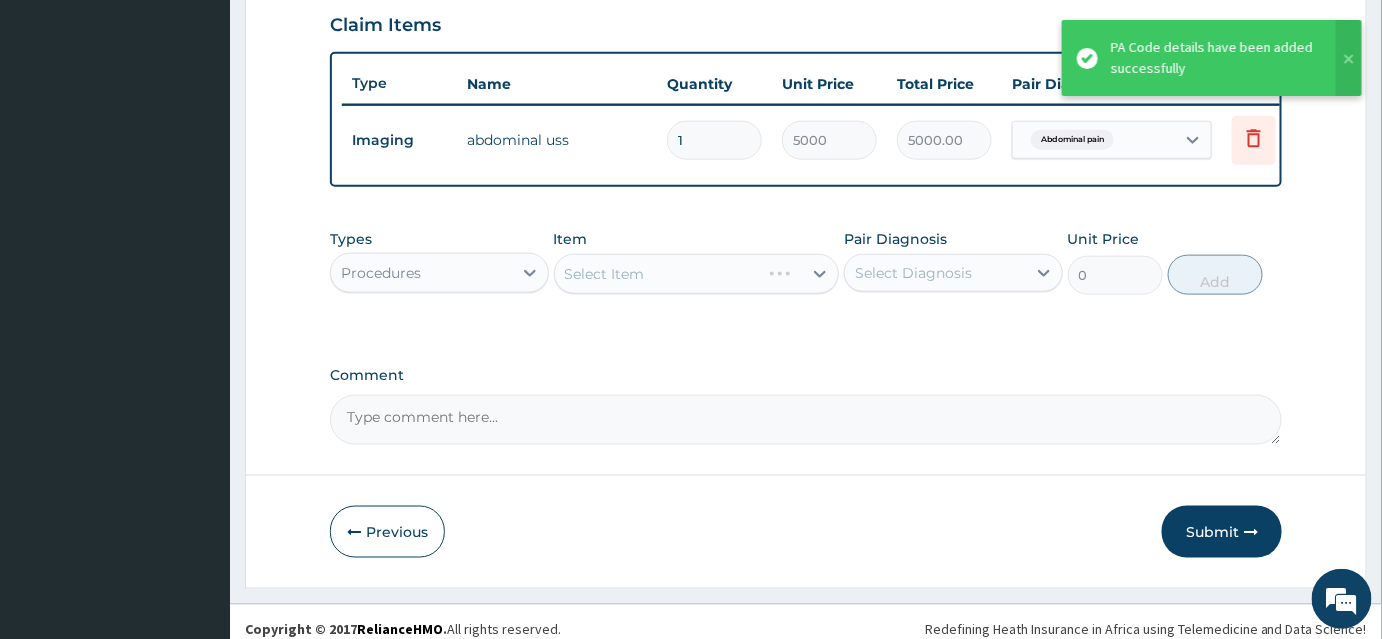 click on "Select Item" at bounding box center [697, 274] 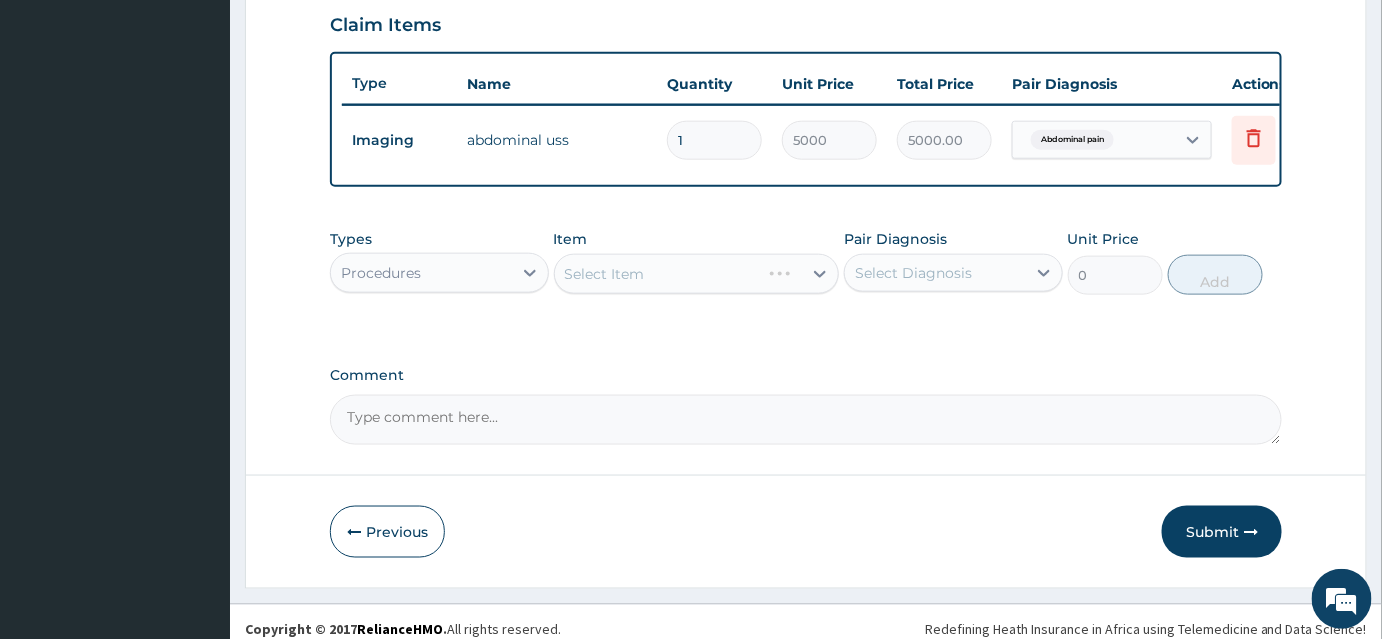 click on "Select Item" at bounding box center [697, 274] 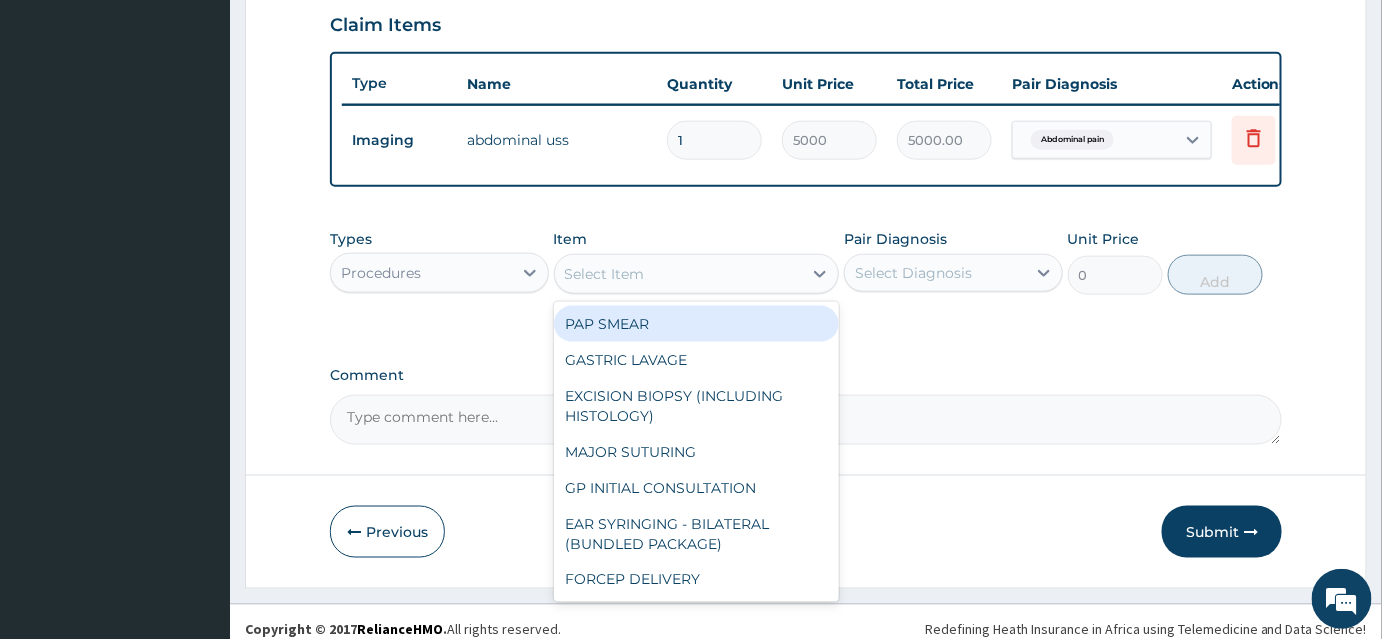 click on "Select Item" at bounding box center [679, 274] 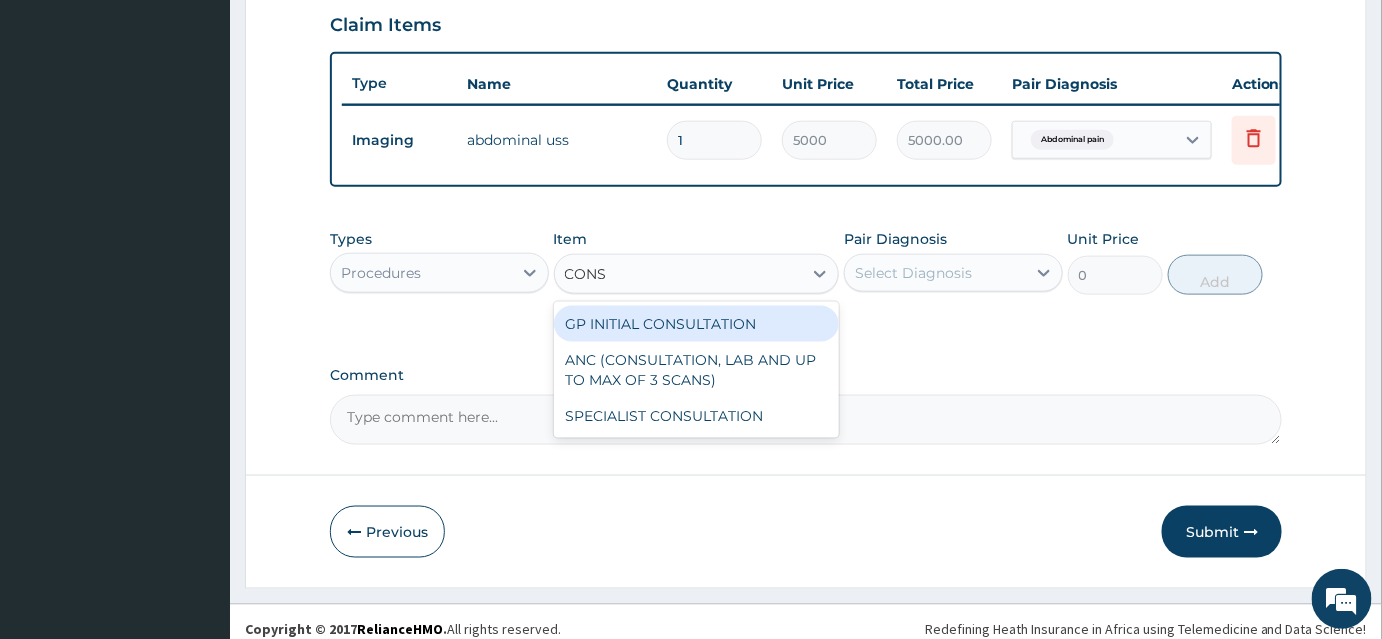 type on "CONSU" 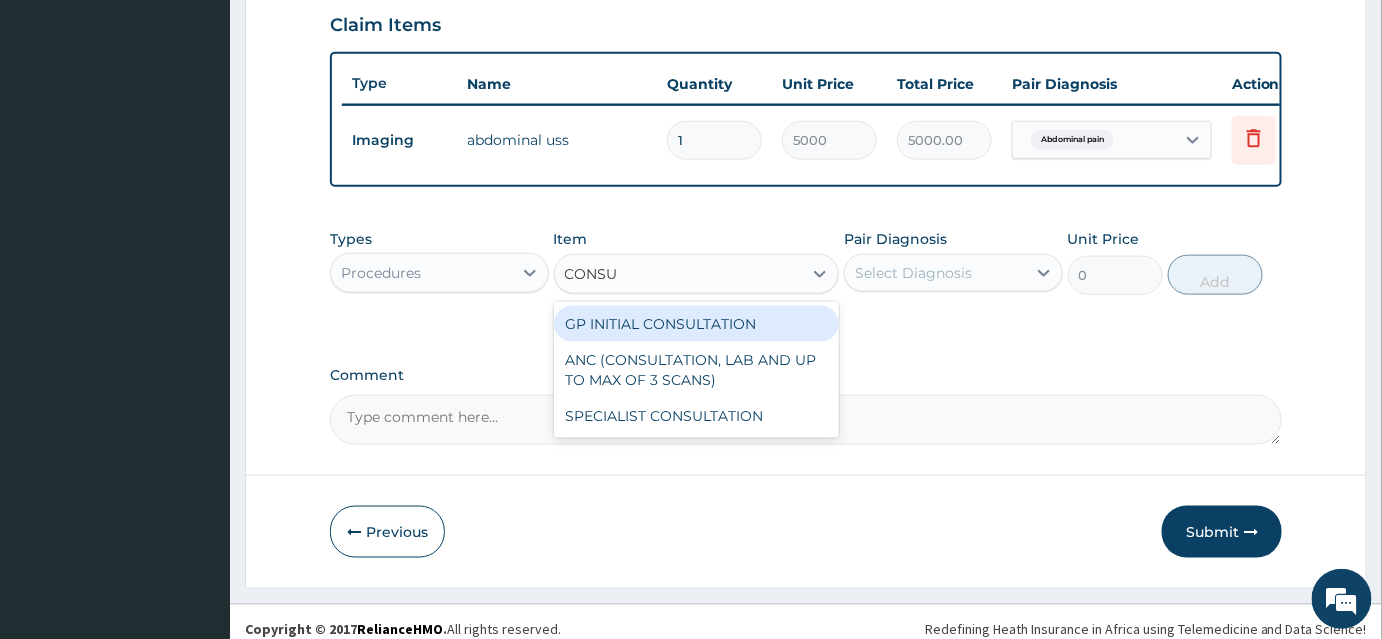 click on "GP INITIAL CONSULTATION" at bounding box center [697, 324] 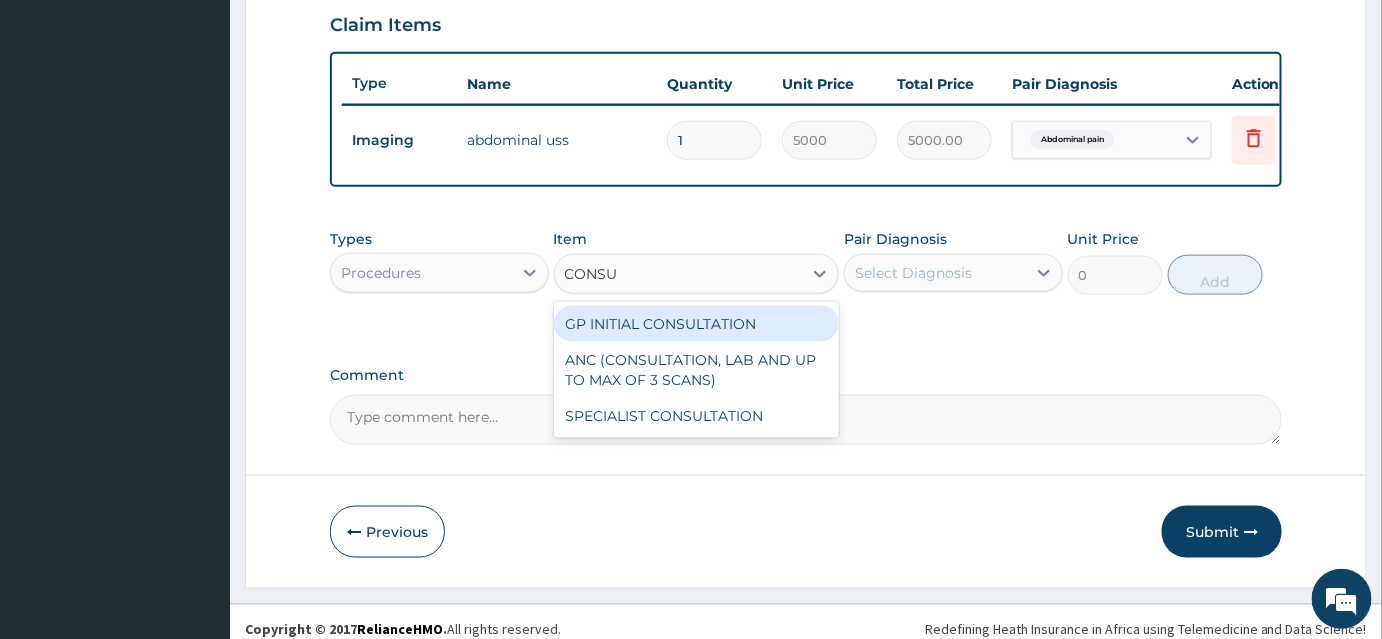 type 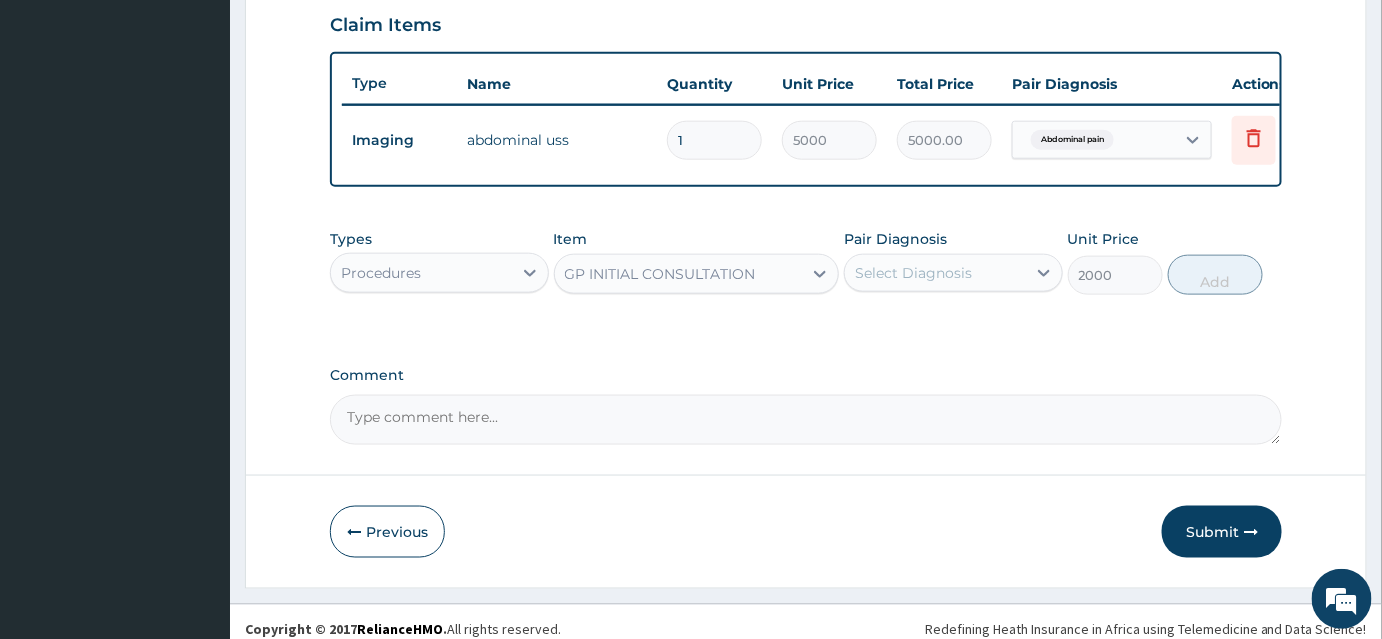 click on "Select Diagnosis" at bounding box center (913, 273) 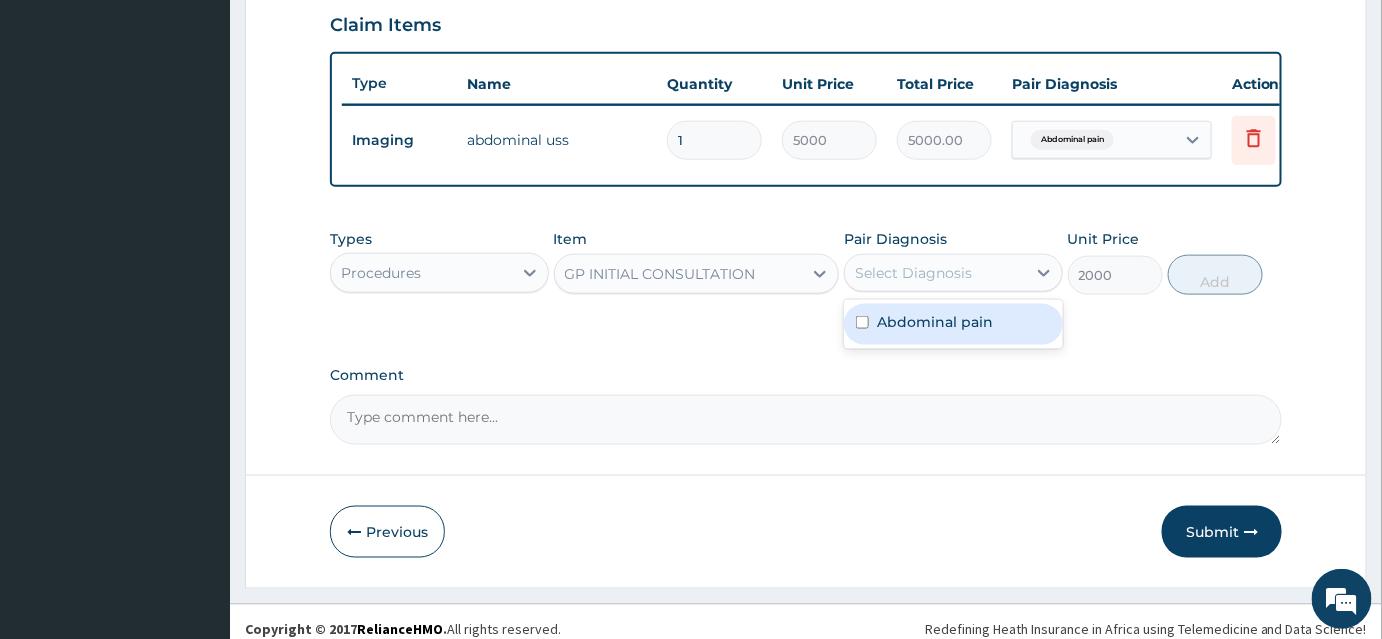 click on "Abdominal pain" at bounding box center (935, 322) 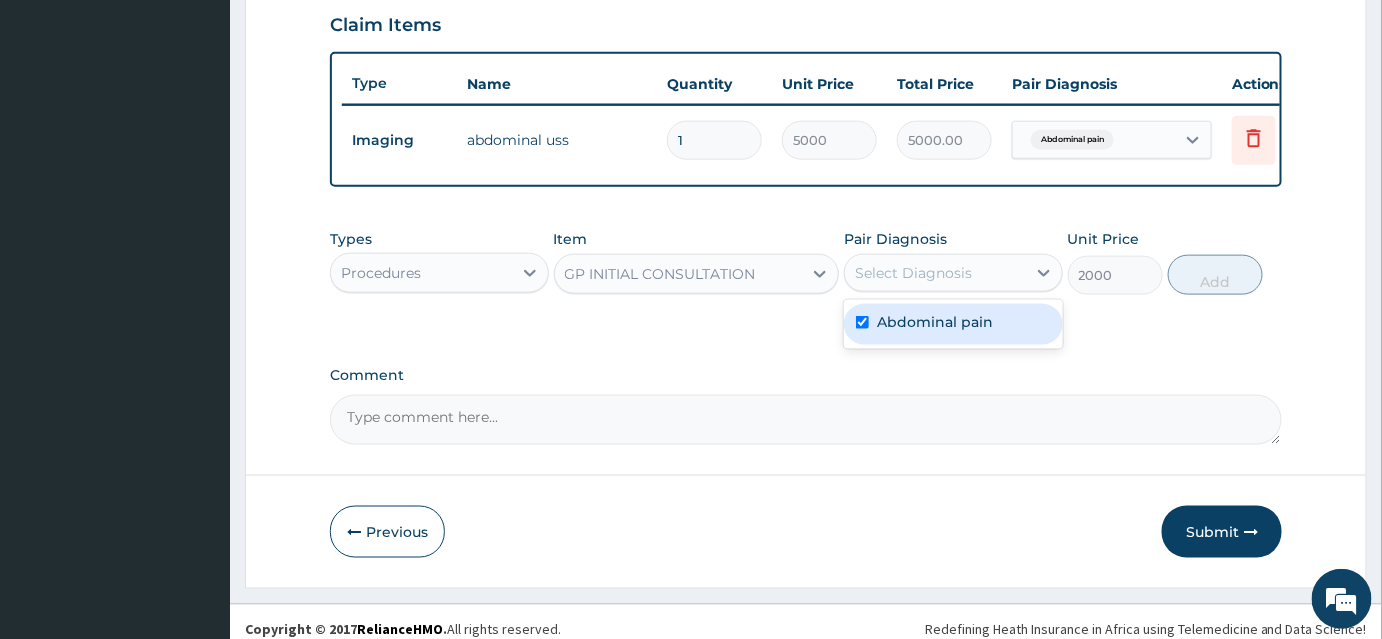checkbox on "true" 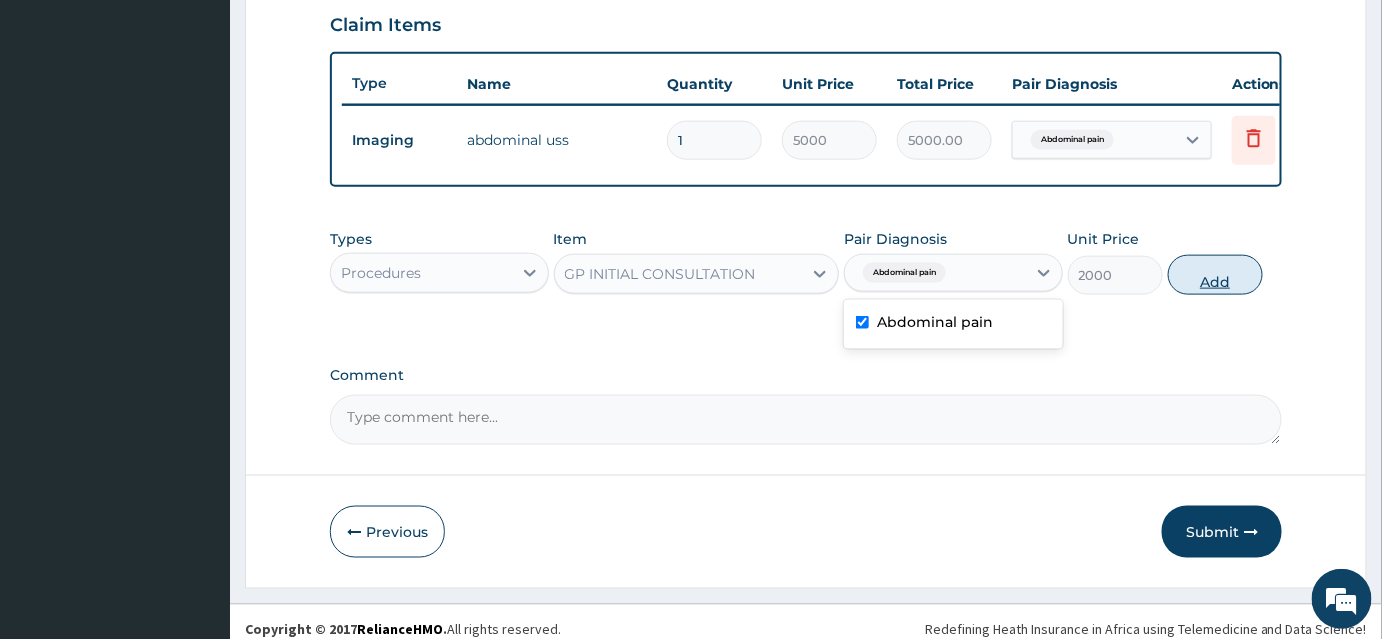 click on "Add" at bounding box center (1215, 275) 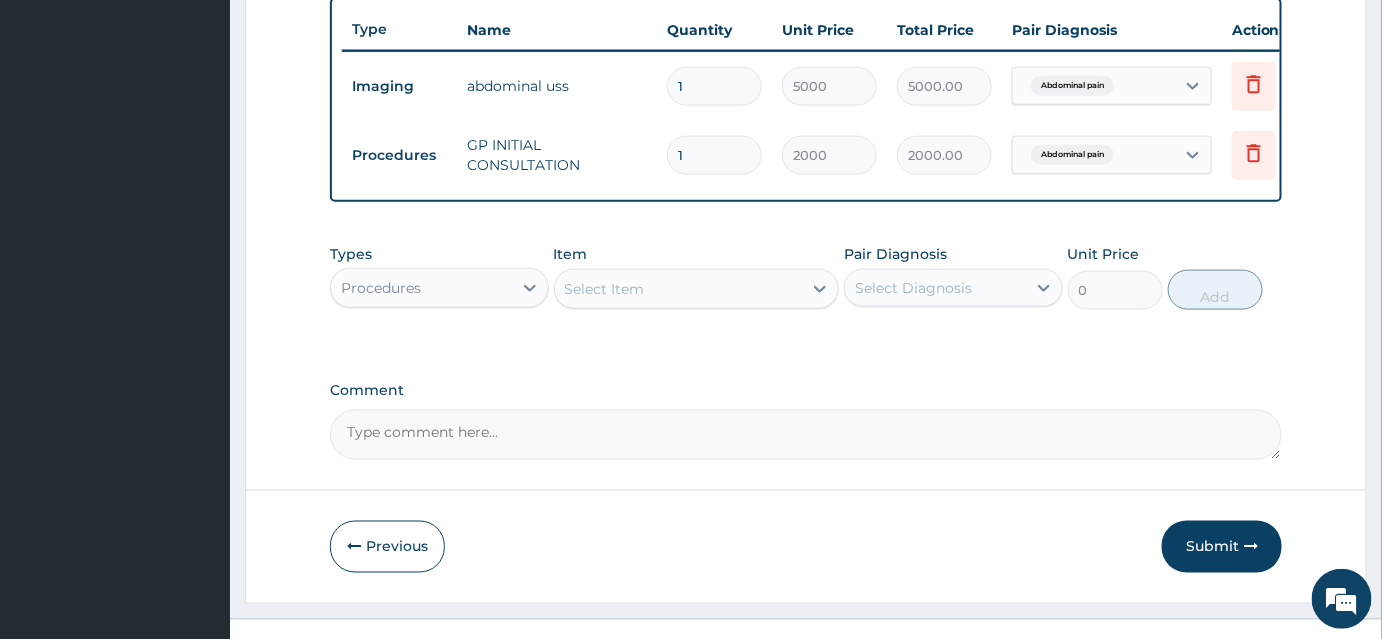scroll, scrollTop: 786, scrollLeft: 0, axis: vertical 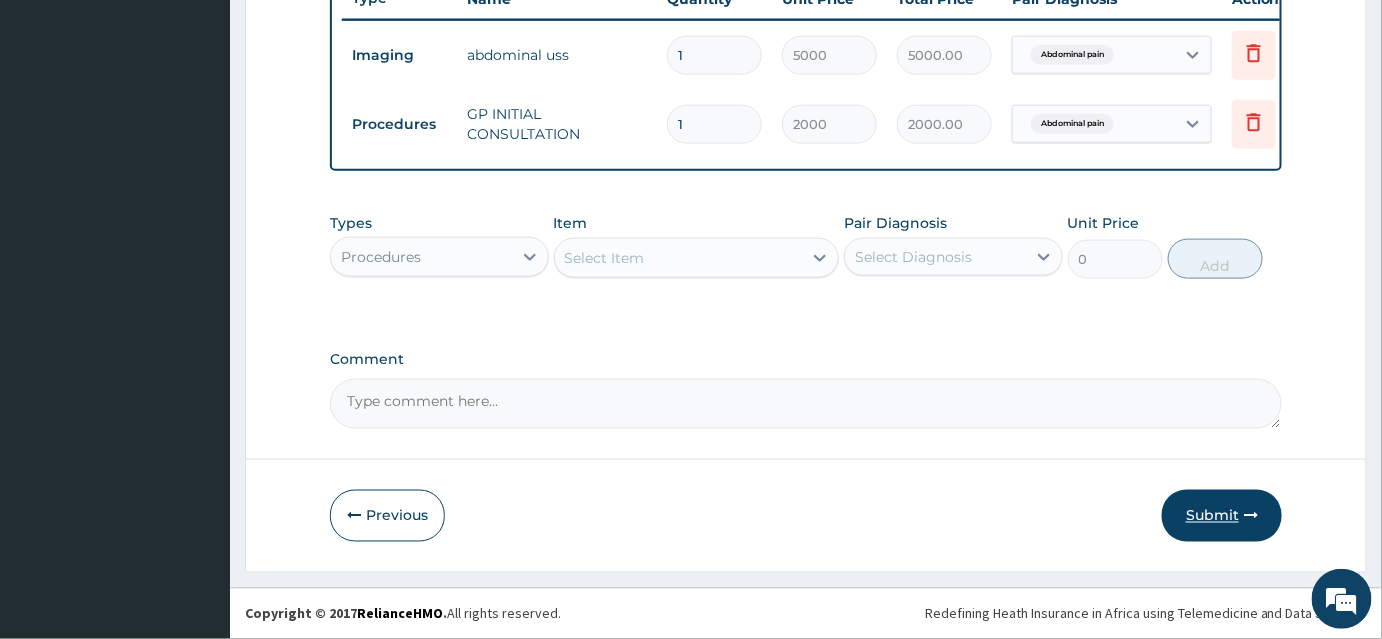 click on "Submit" at bounding box center (1222, 516) 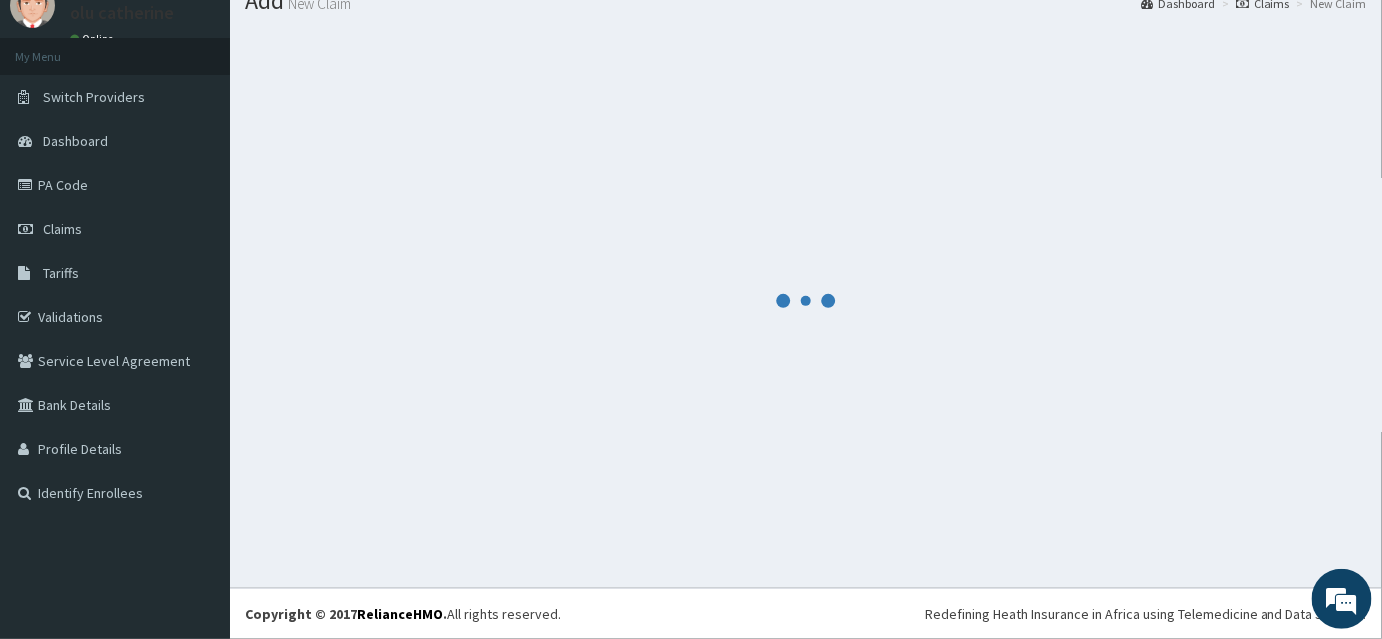 scroll, scrollTop: 76, scrollLeft: 0, axis: vertical 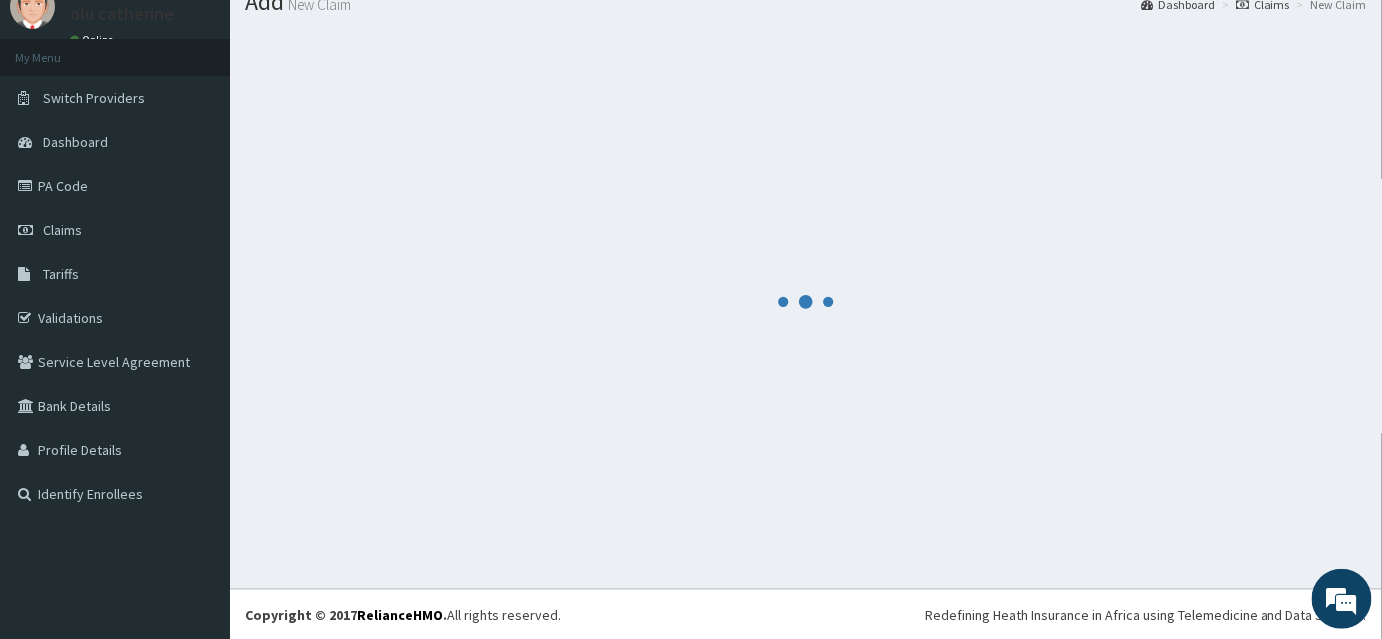 click at bounding box center (806, 301) 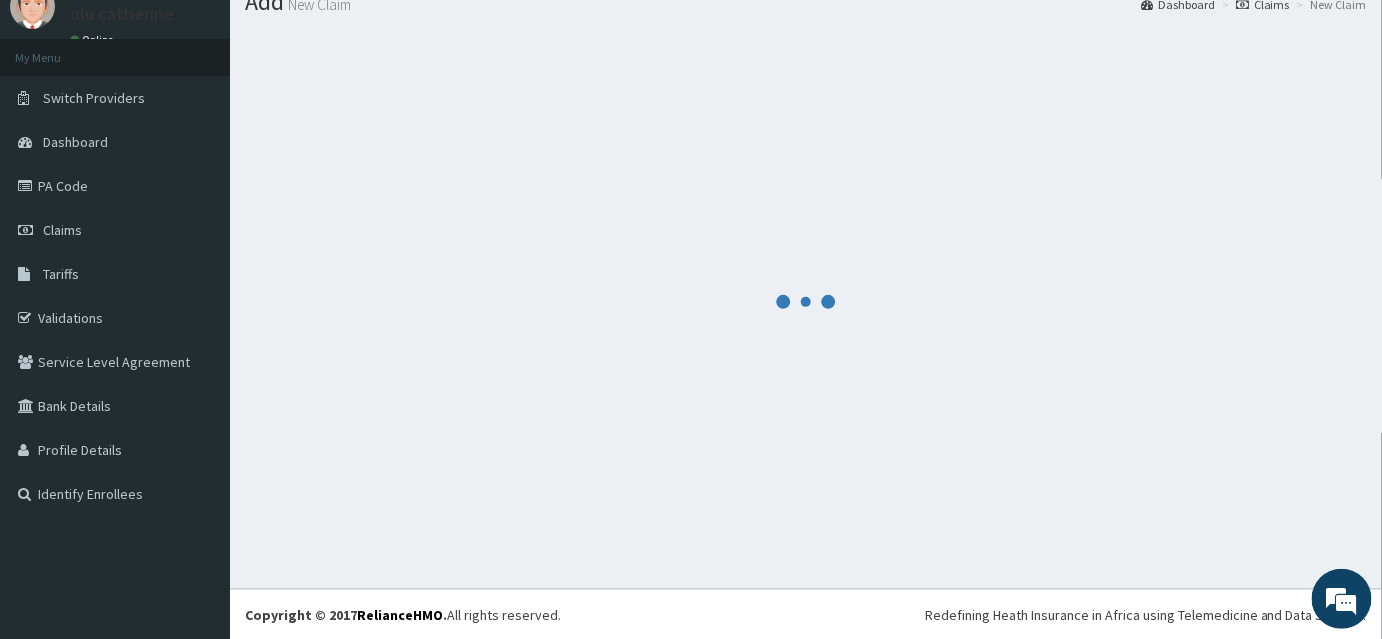 scroll, scrollTop: 786, scrollLeft: 0, axis: vertical 